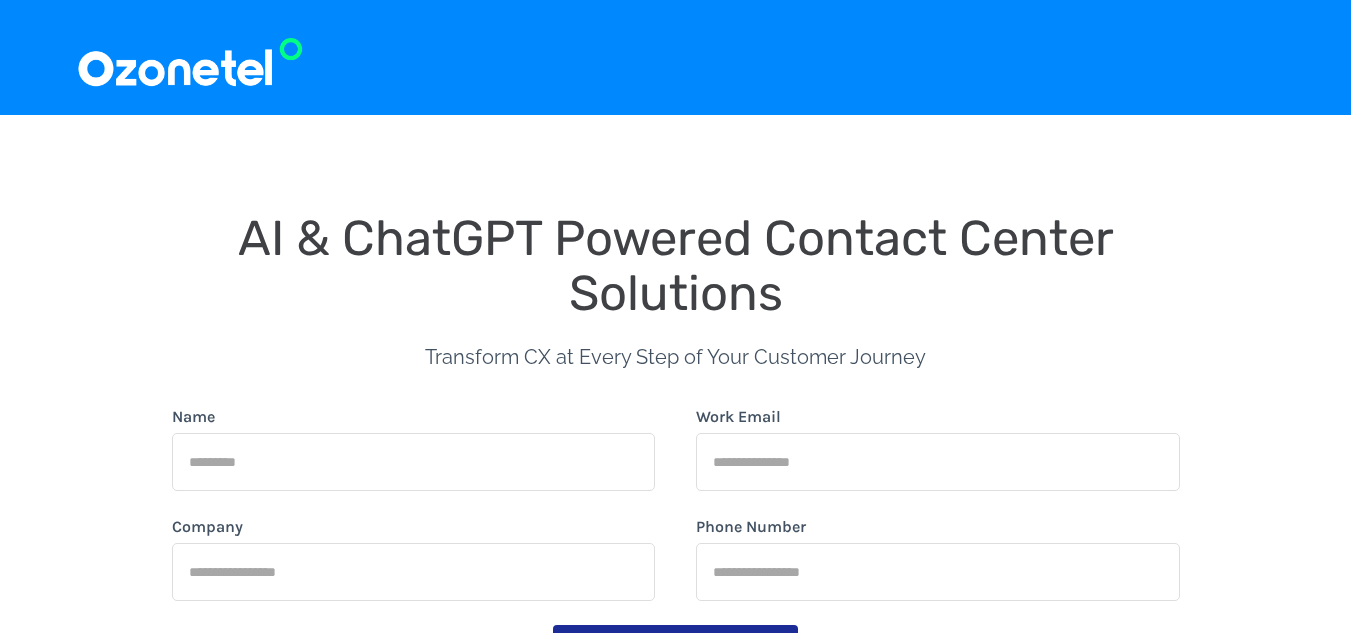 scroll, scrollTop: 200, scrollLeft: 0, axis: vertical 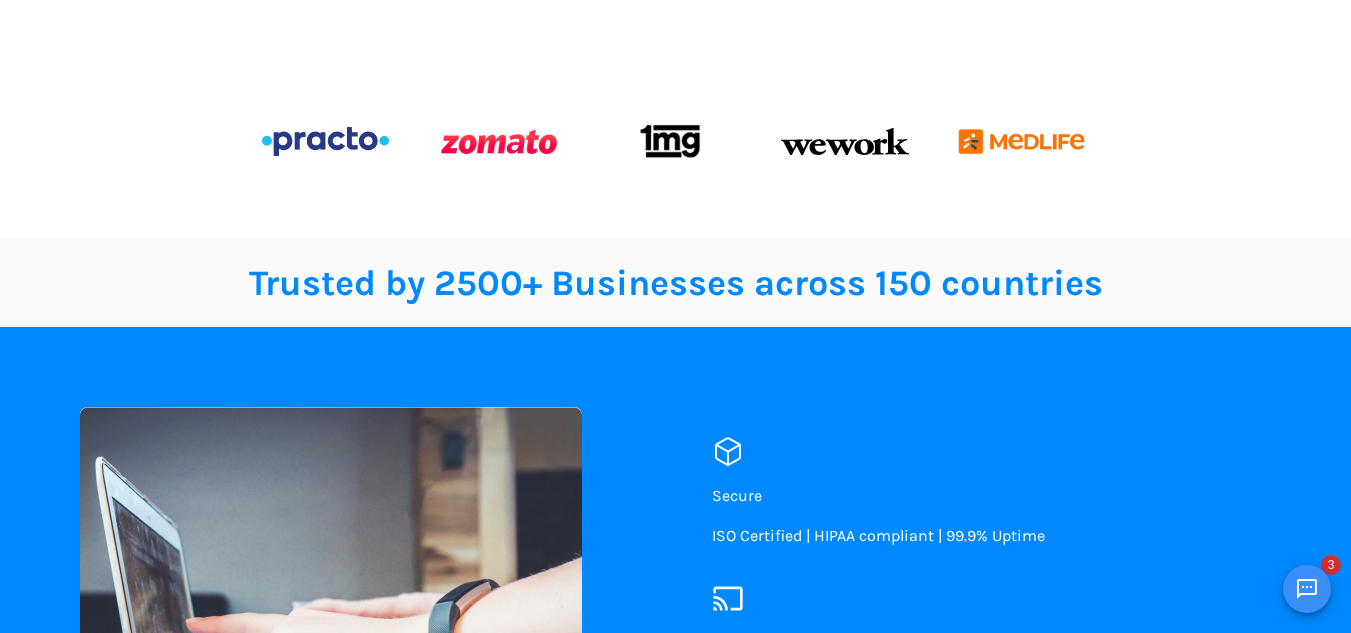 drag, startPoint x: 0, startPoint y: 0, endPoint x: 1300, endPoint y: 172, distance: 1311.3291 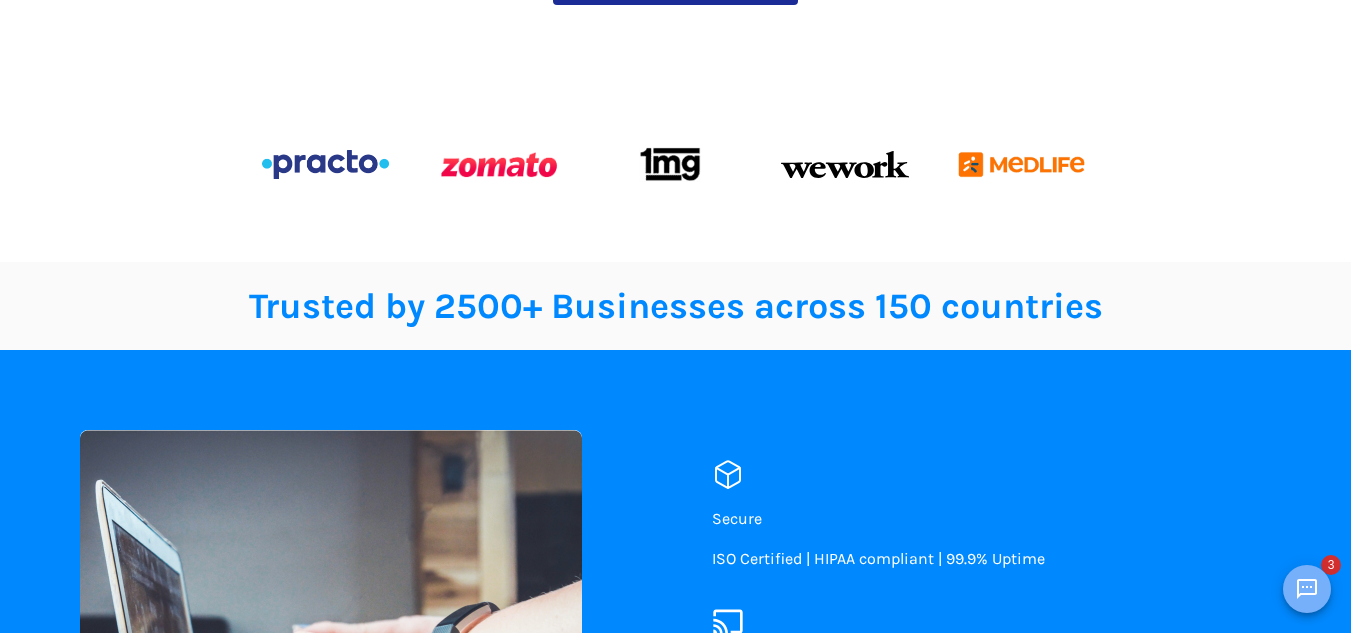 click 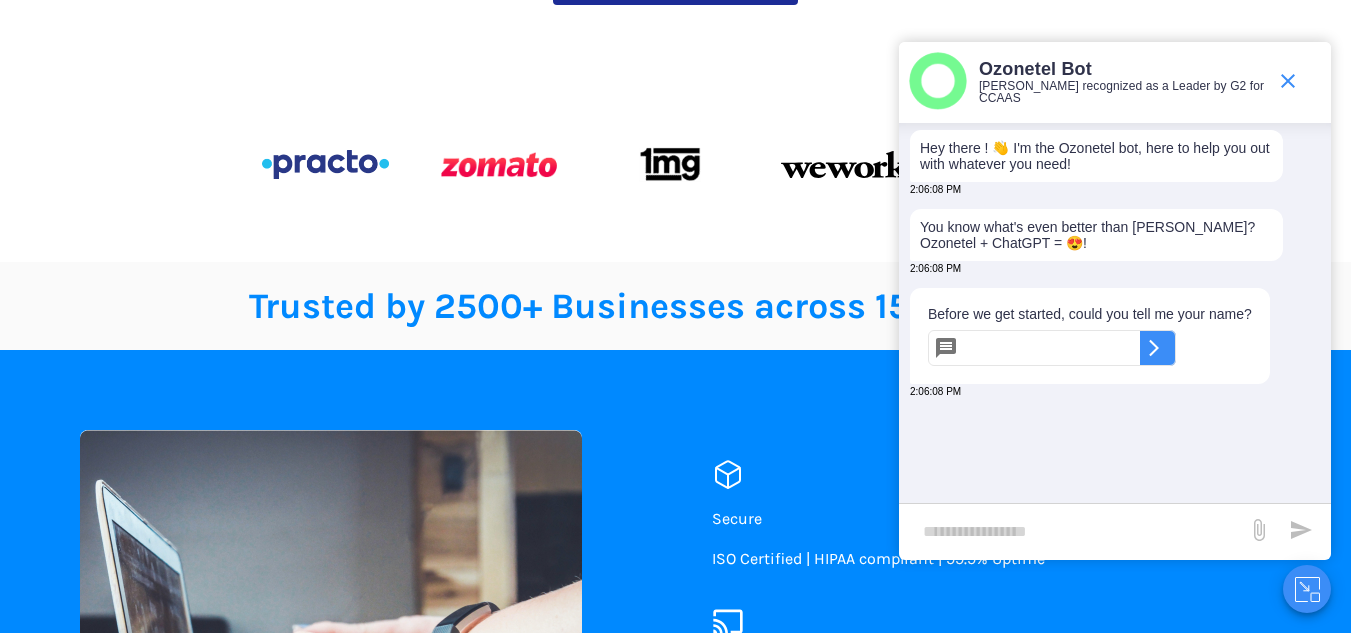 click at bounding box center [1053, 348] 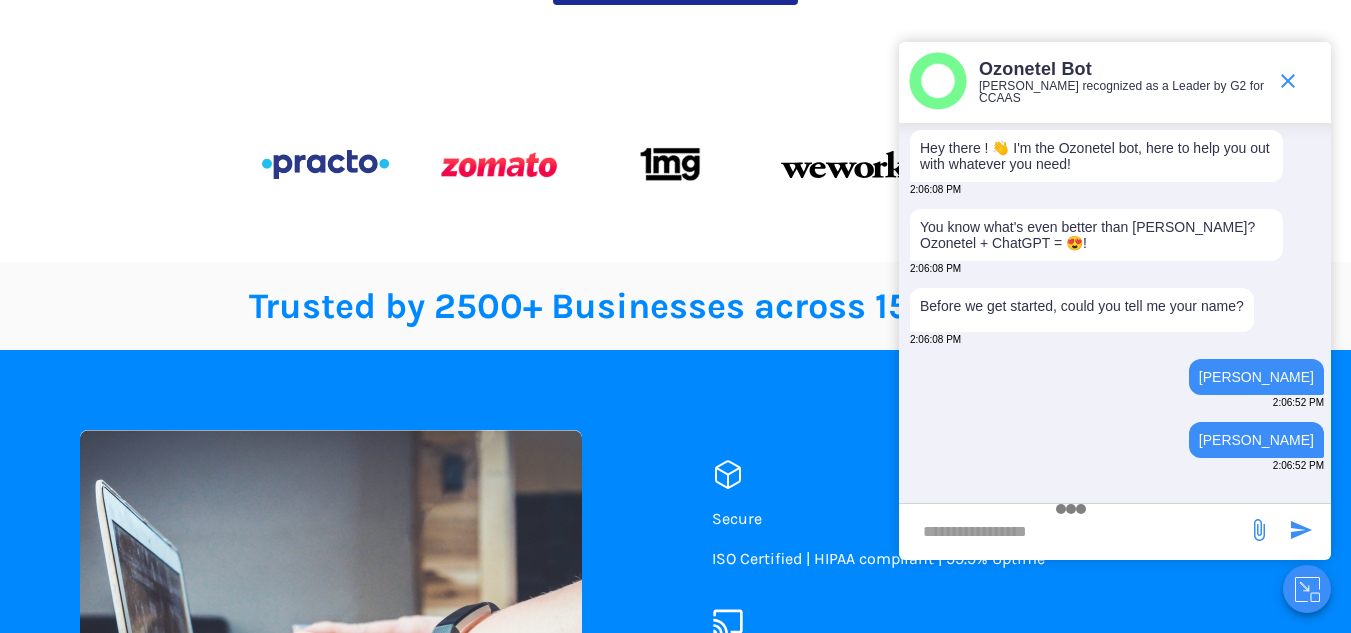 type on "**********" 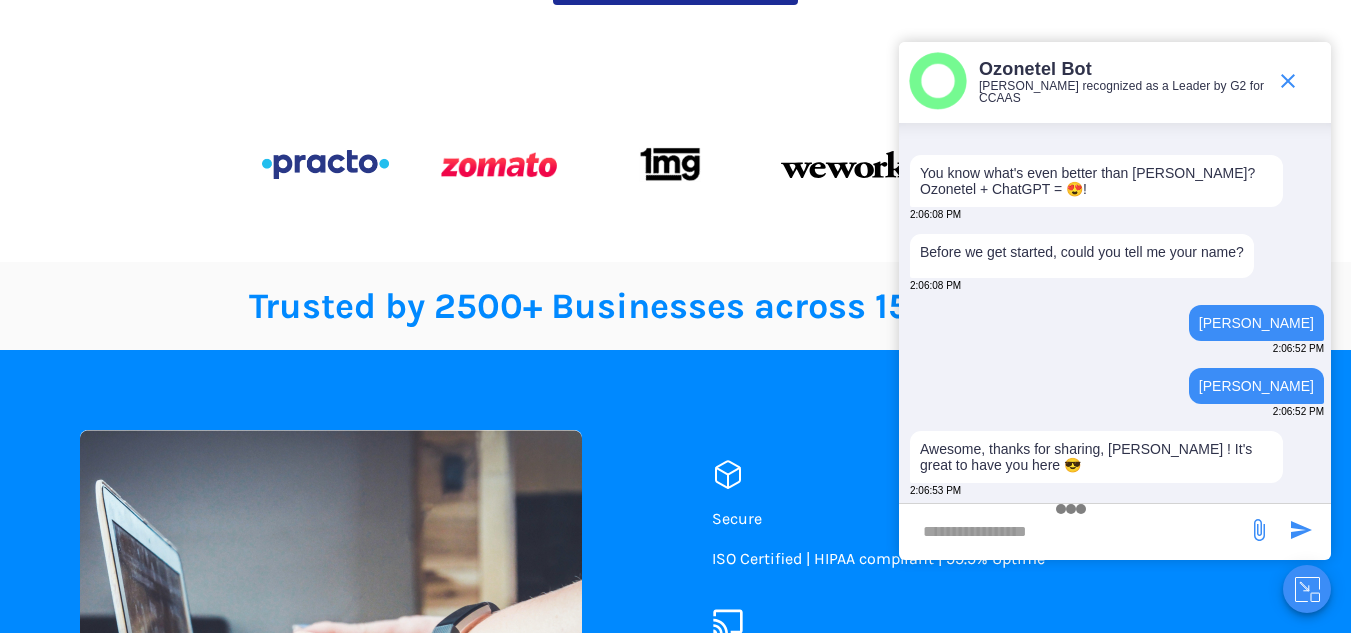 click at bounding box center (1073, 531) 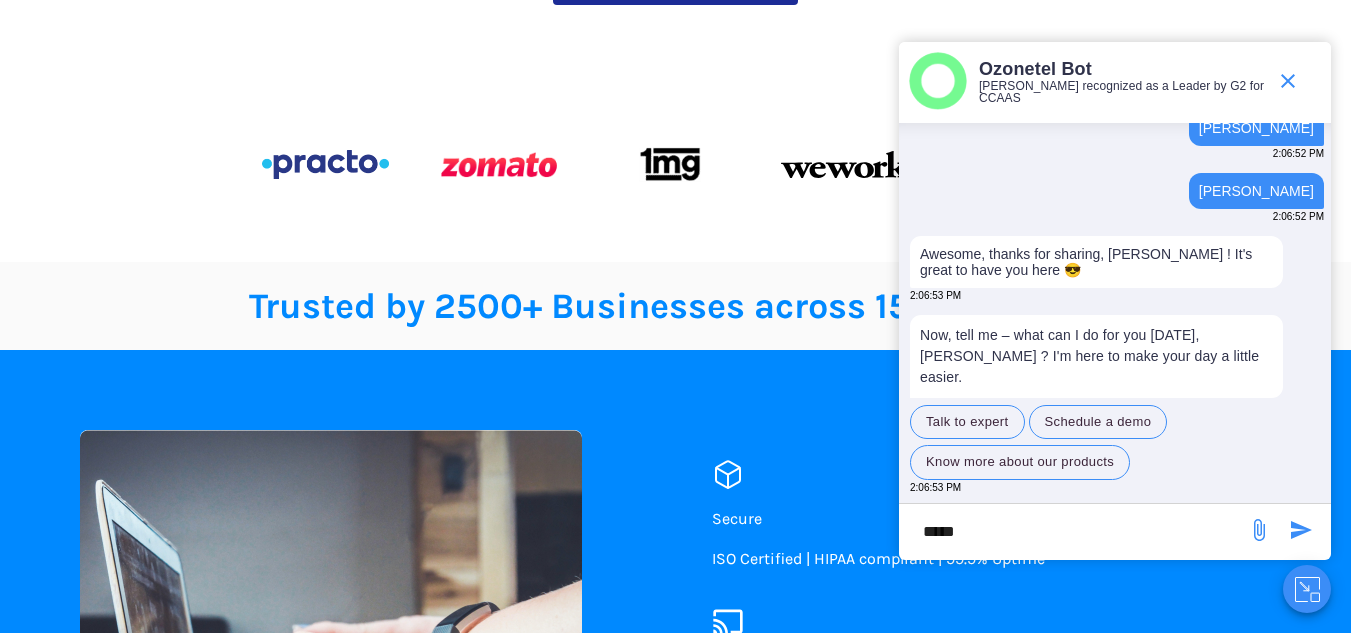 scroll, scrollTop: 412, scrollLeft: 0, axis: vertical 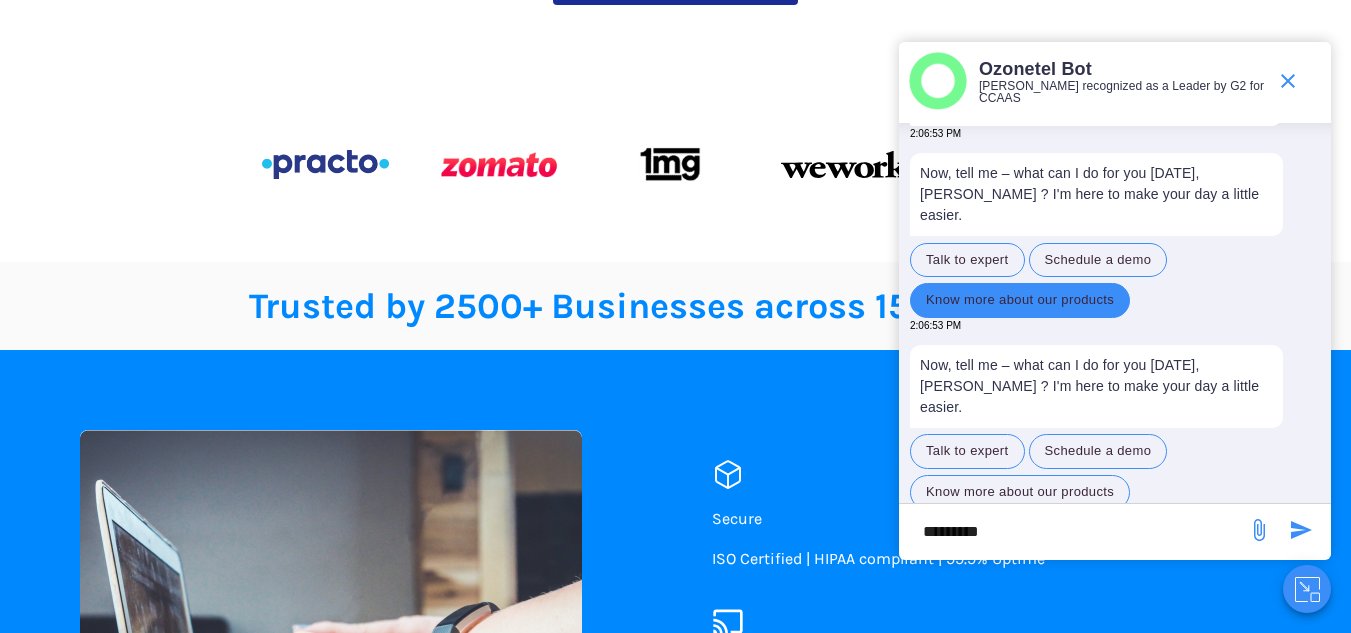type on "*********" 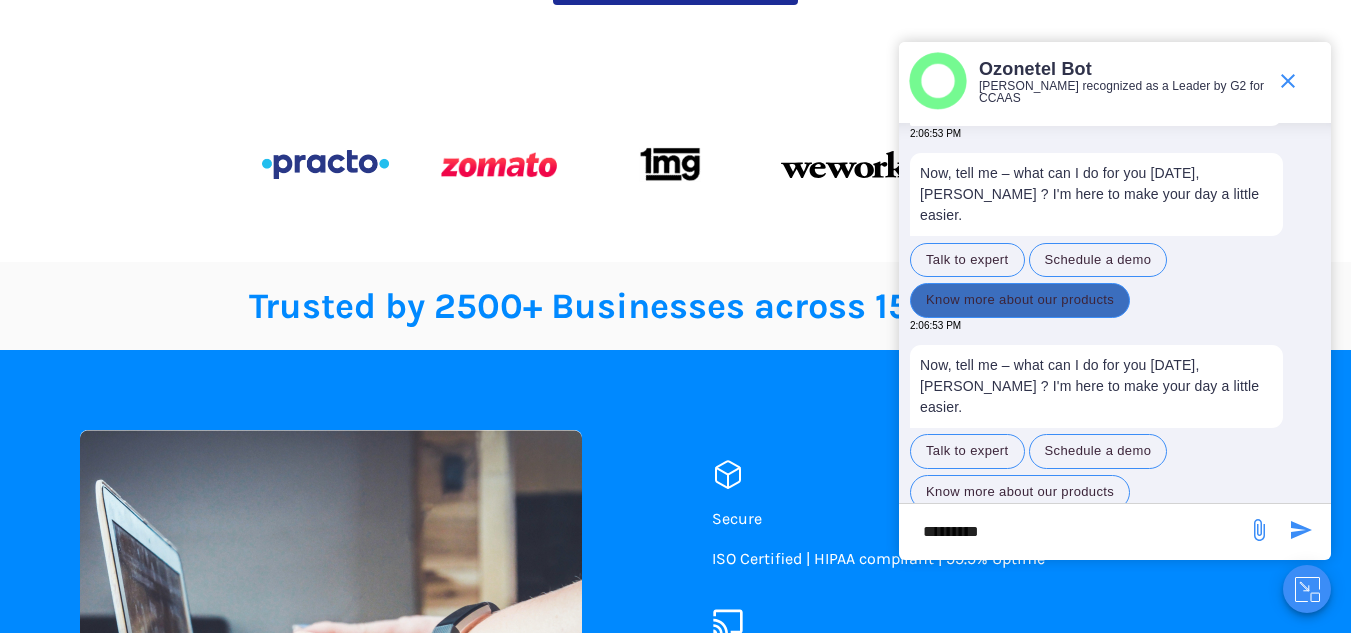 click on "Know more about our products" at bounding box center [1020, 300] 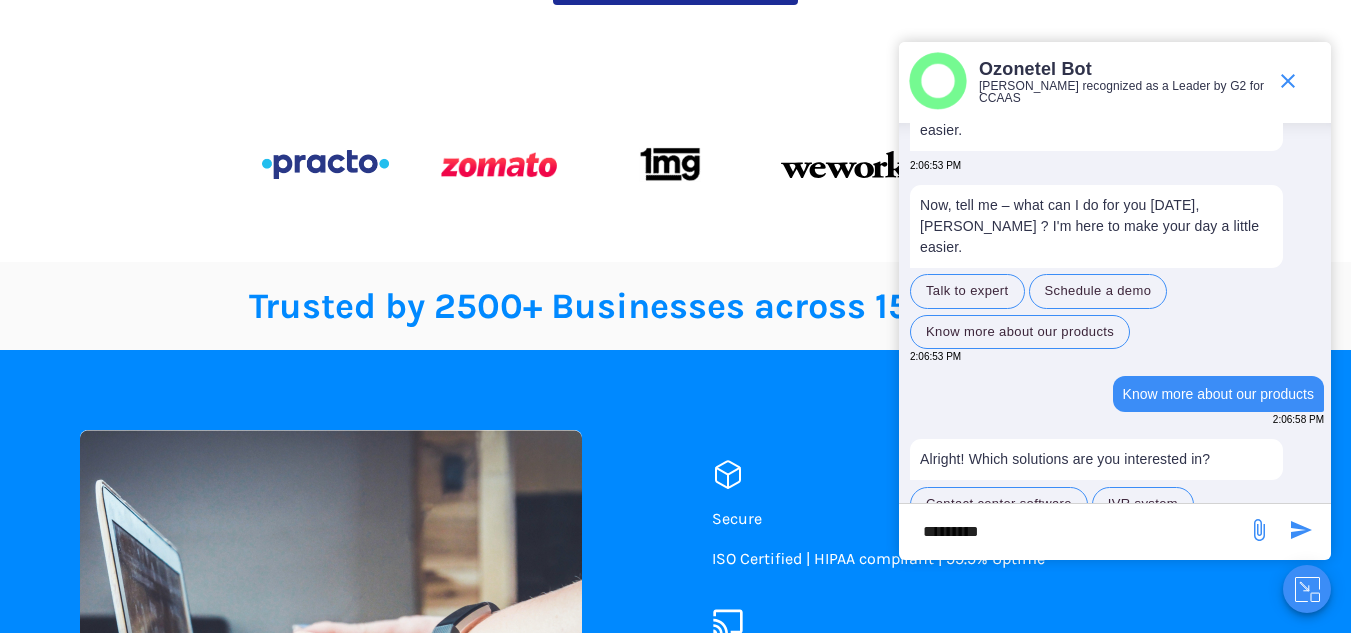 scroll, scrollTop: 544, scrollLeft: 0, axis: vertical 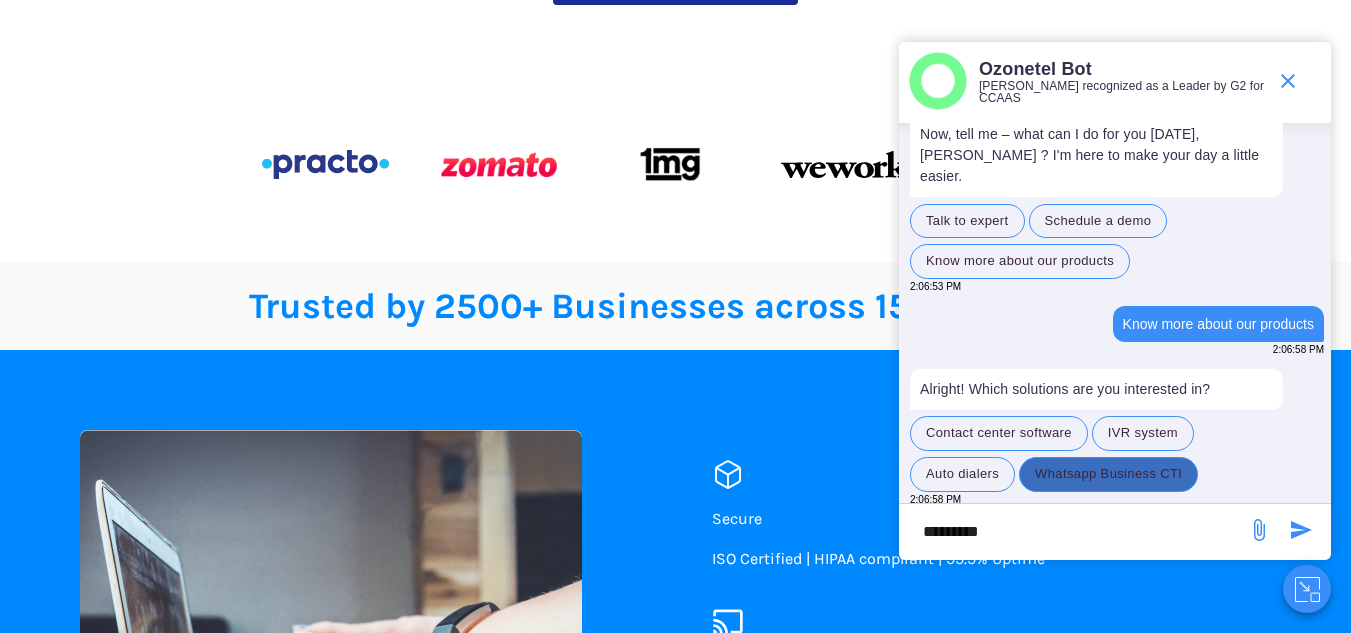 click on "Whatsapp Business CTI" at bounding box center [1108, 474] 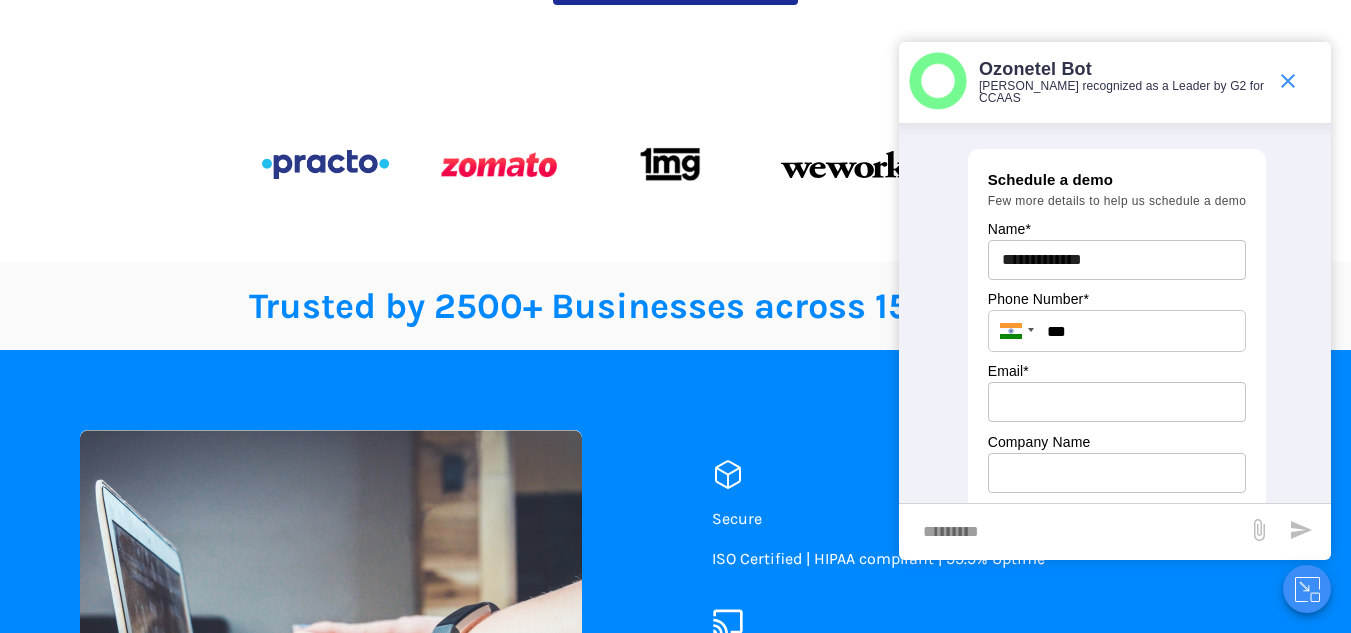 scroll, scrollTop: 937, scrollLeft: 0, axis: vertical 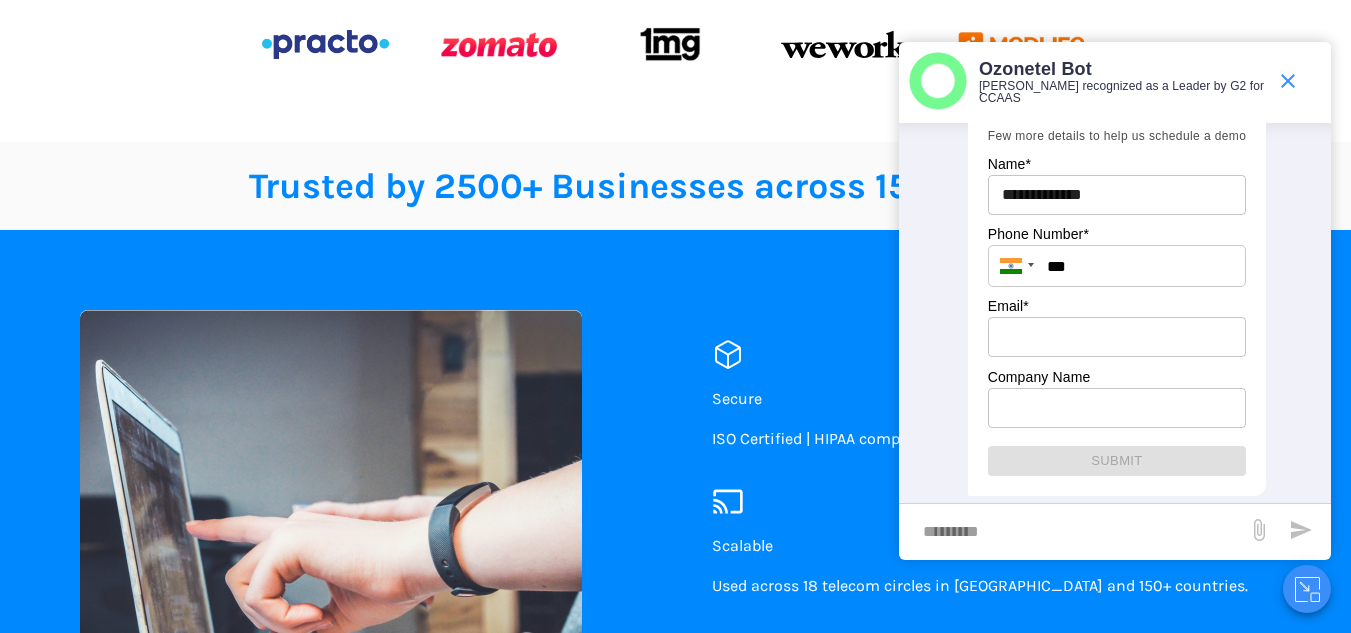 click on "**********" at bounding box center [1115, 301] 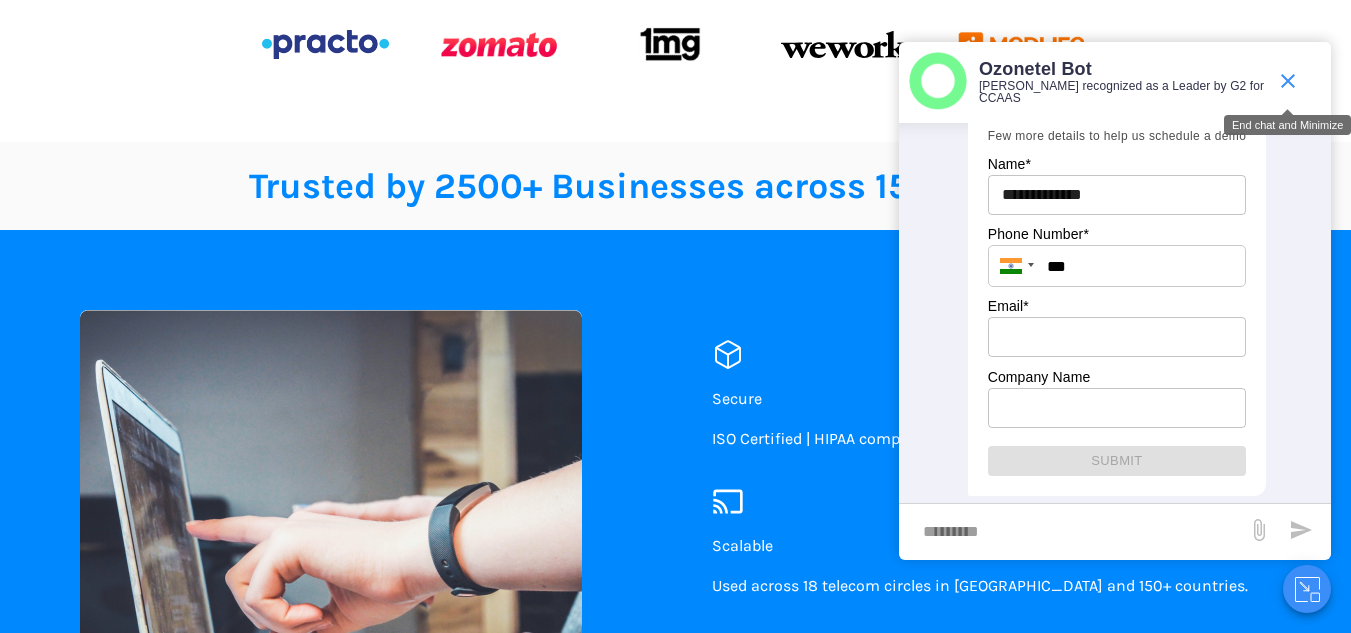 click 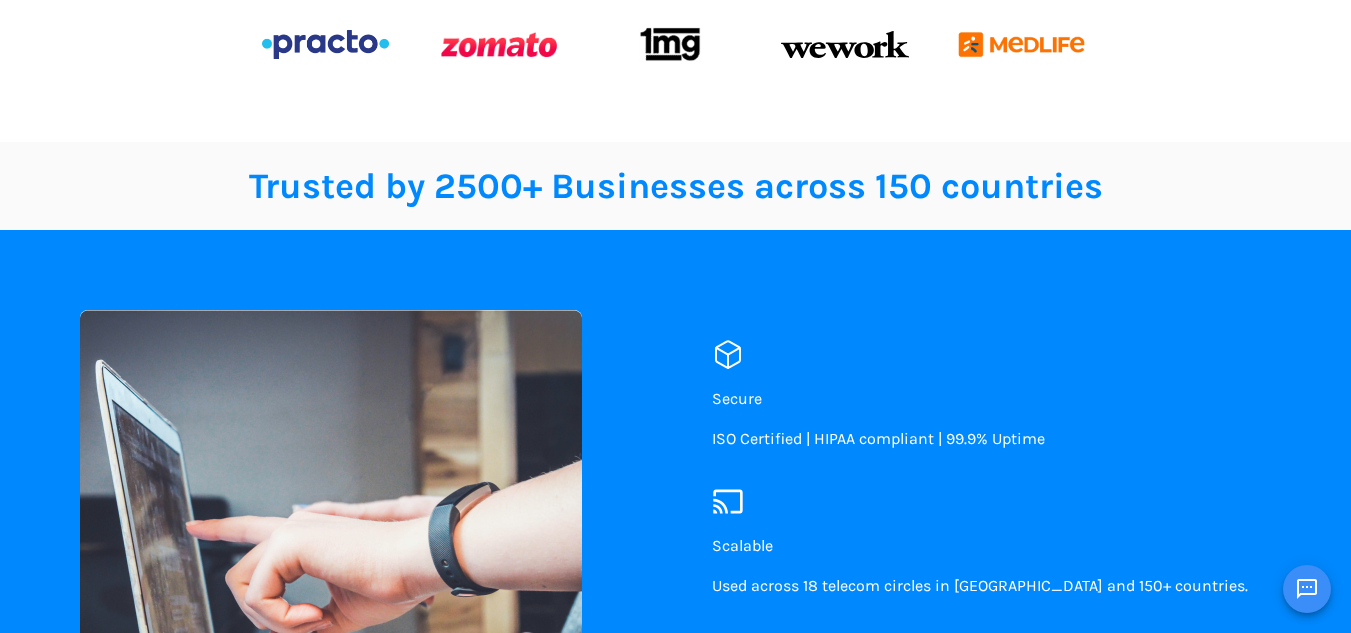 scroll, scrollTop: 975, scrollLeft: 0, axis: vertical 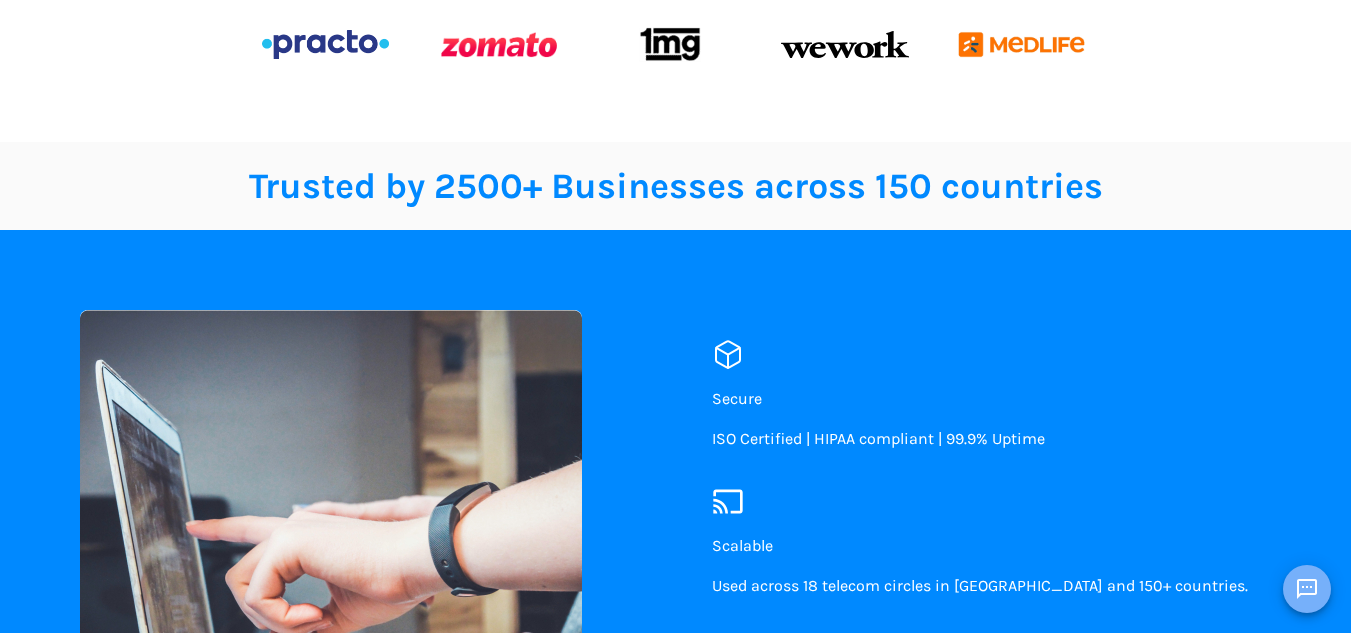 click 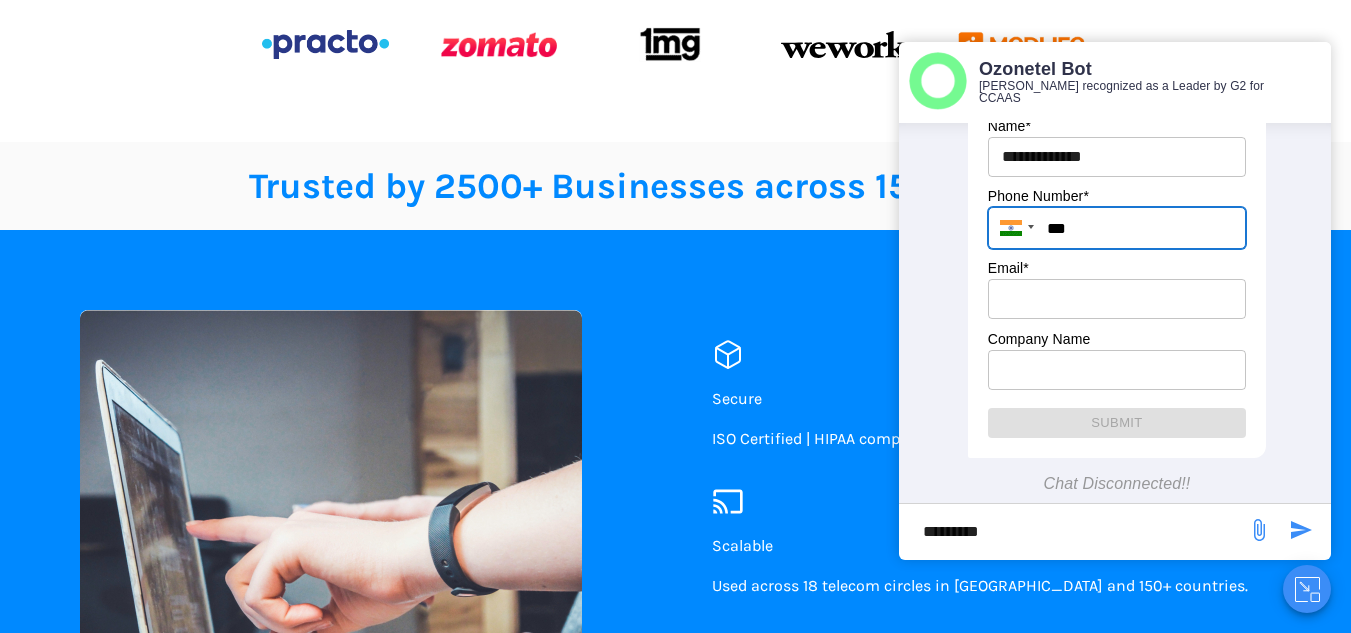 click on "***" at bounding box center [1117, 228] 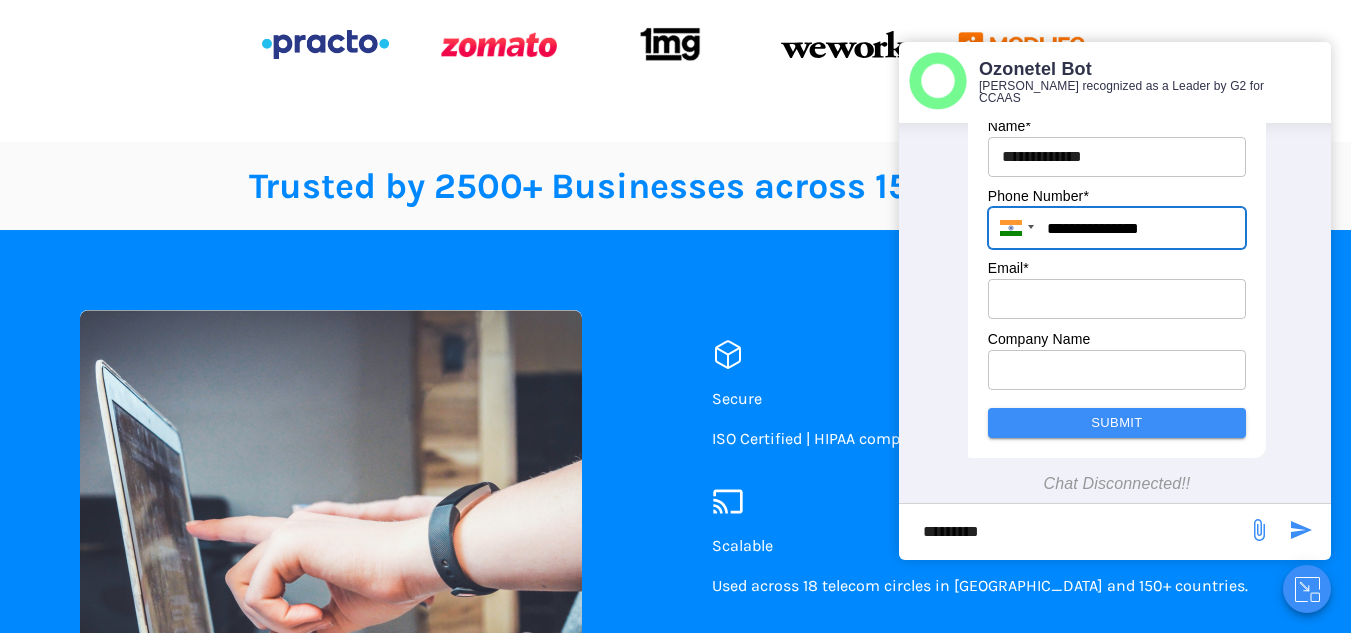 type on "**********" 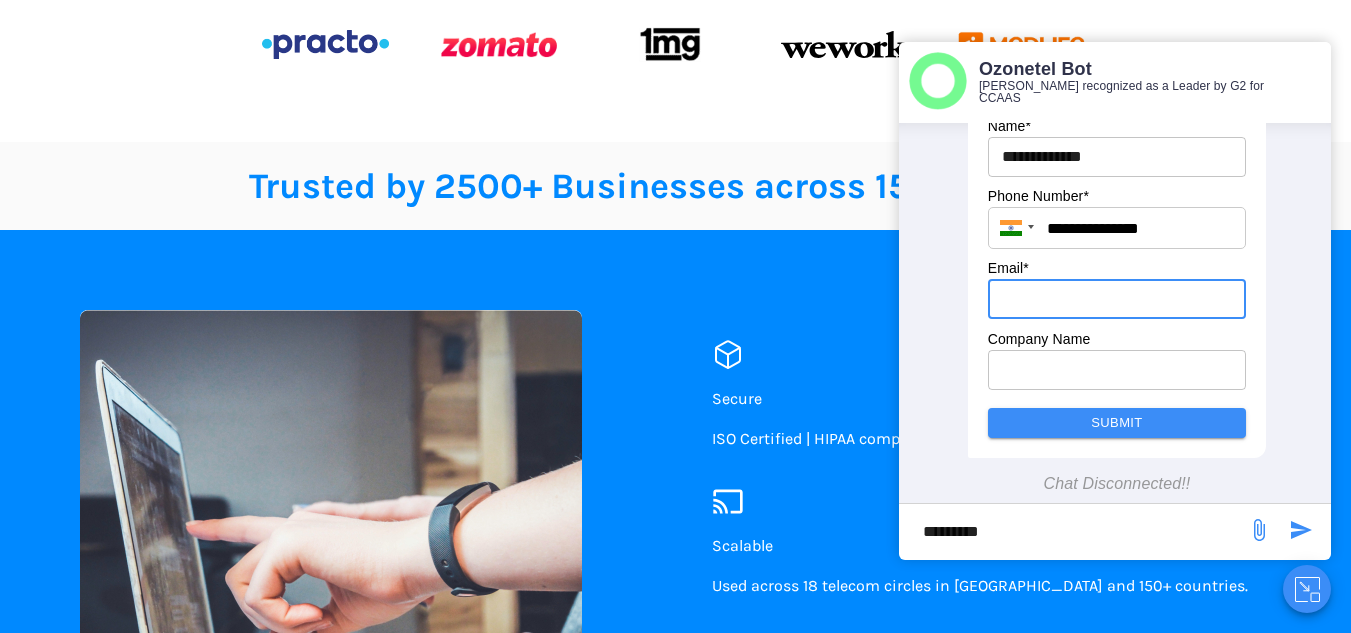 click at bounding box center [1117, 299] 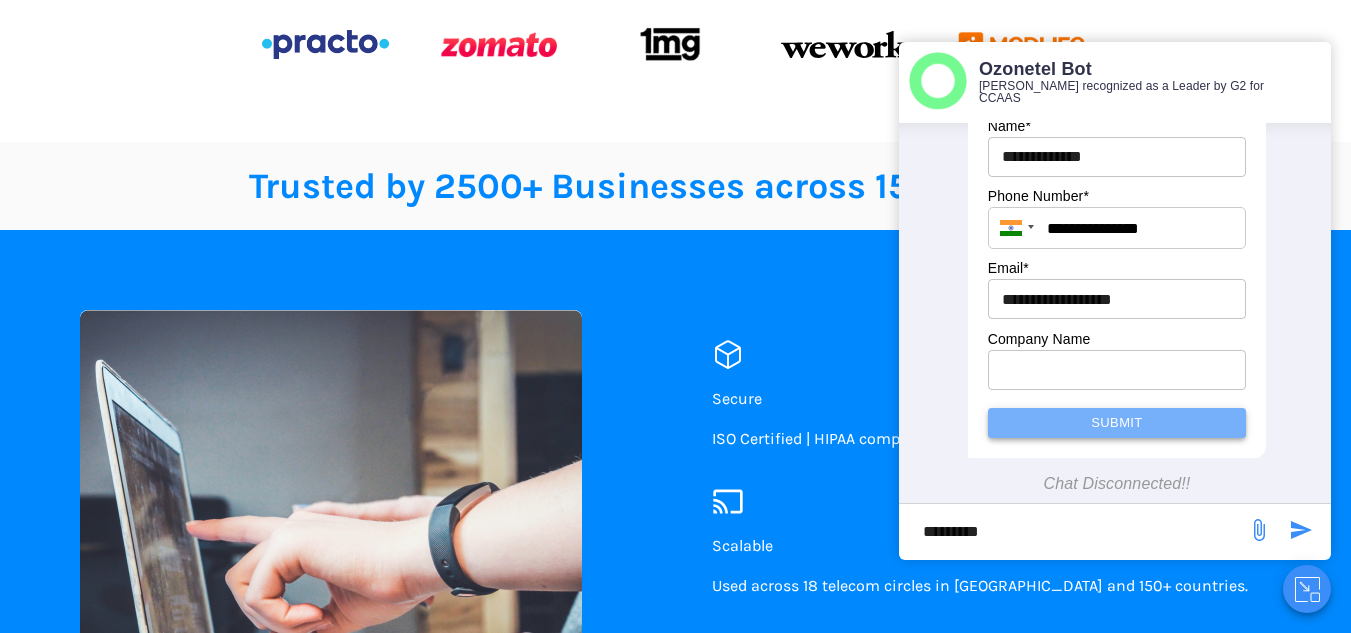 click on "Submit" at bounding box center [1117, 423] 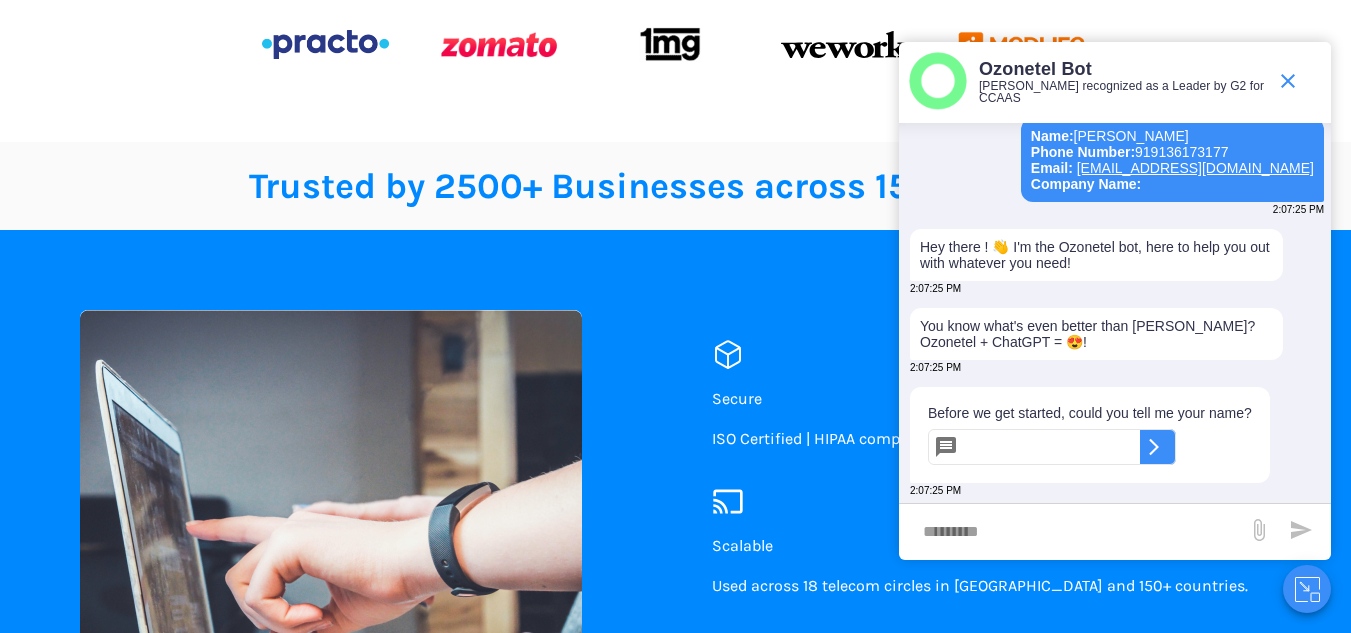 scroll, scrollTop: 1361, scrollLeft: 0, axis: vertical 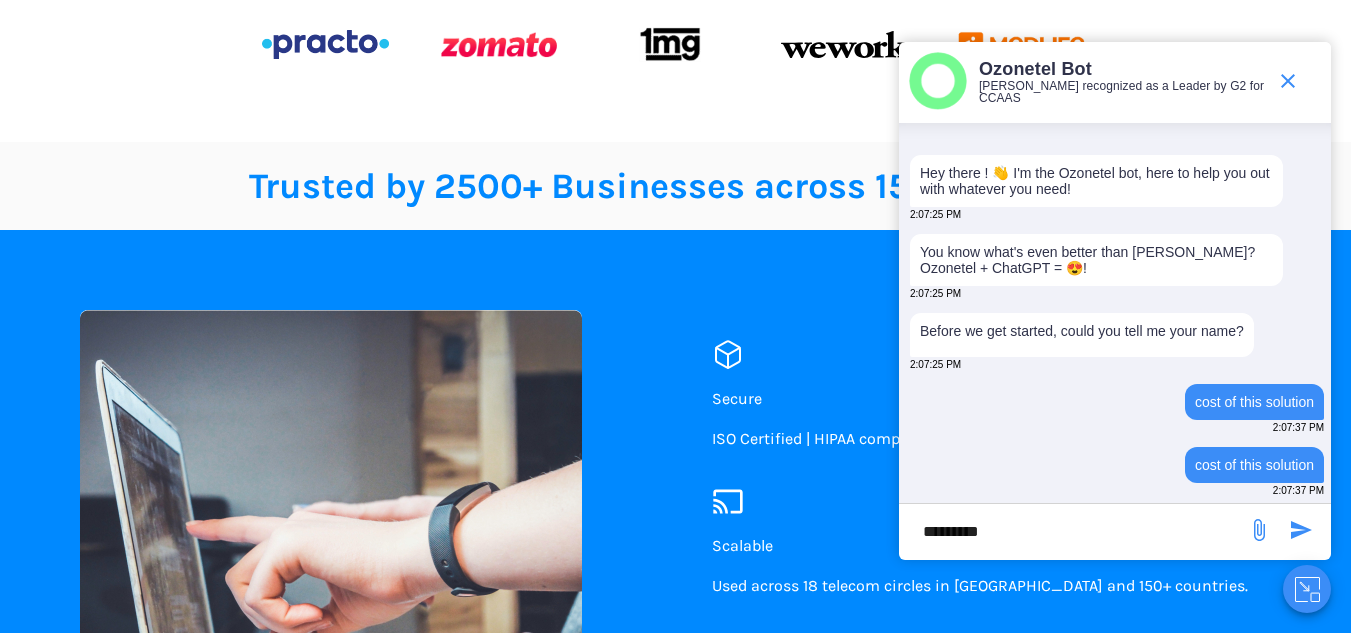 type on "**********" 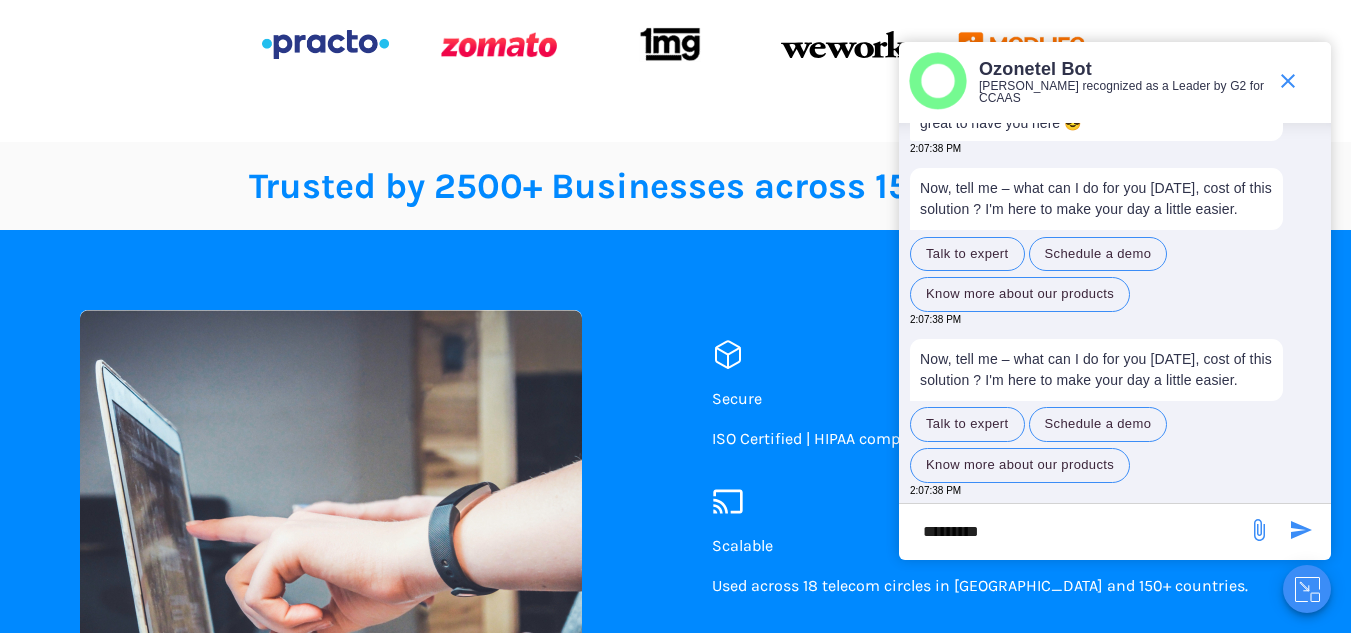 scroll, scrollTop: 1841, scrollLeft: 0, axis: vertical 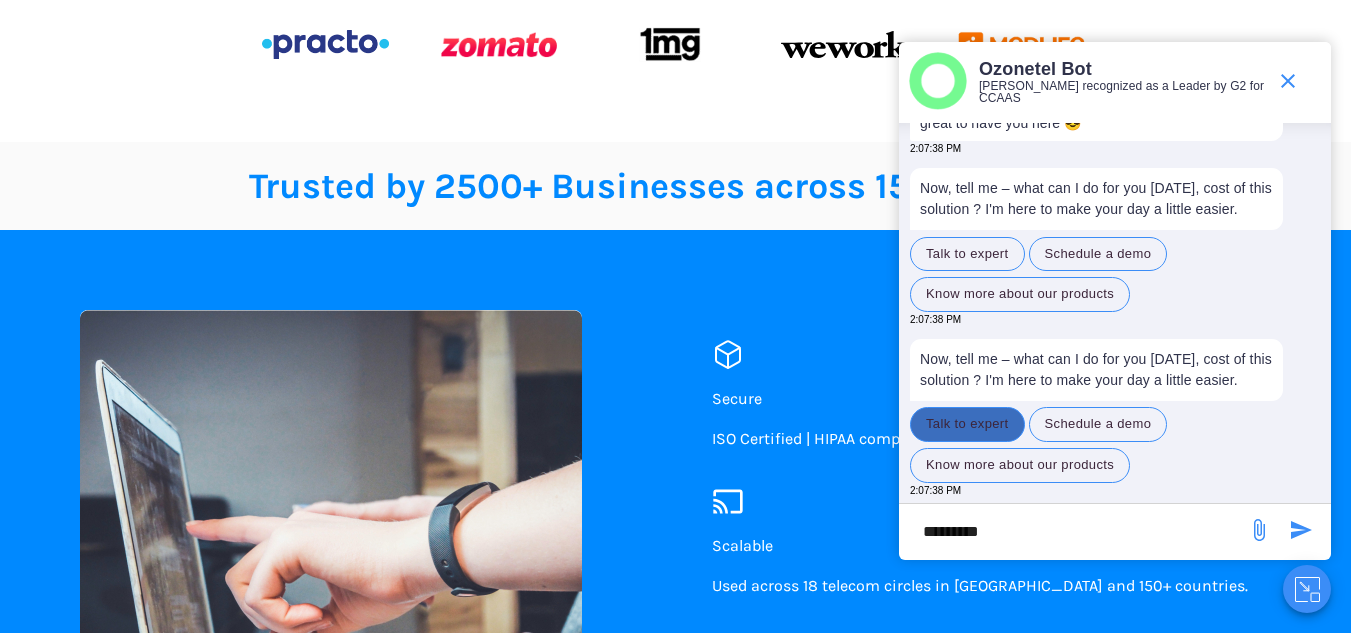 click on "Talk to expert" at bounding box center [967, 424] 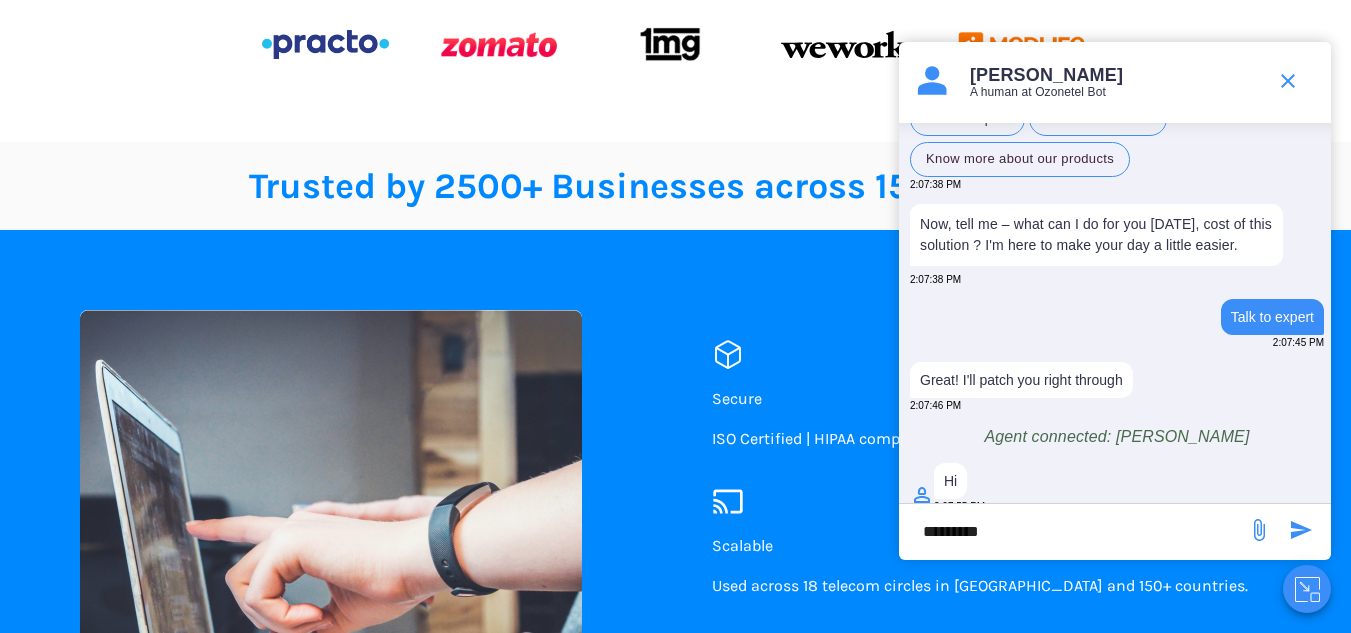 scroll, scrollTop: 2003, scrollLeft: 0, axis: vertical 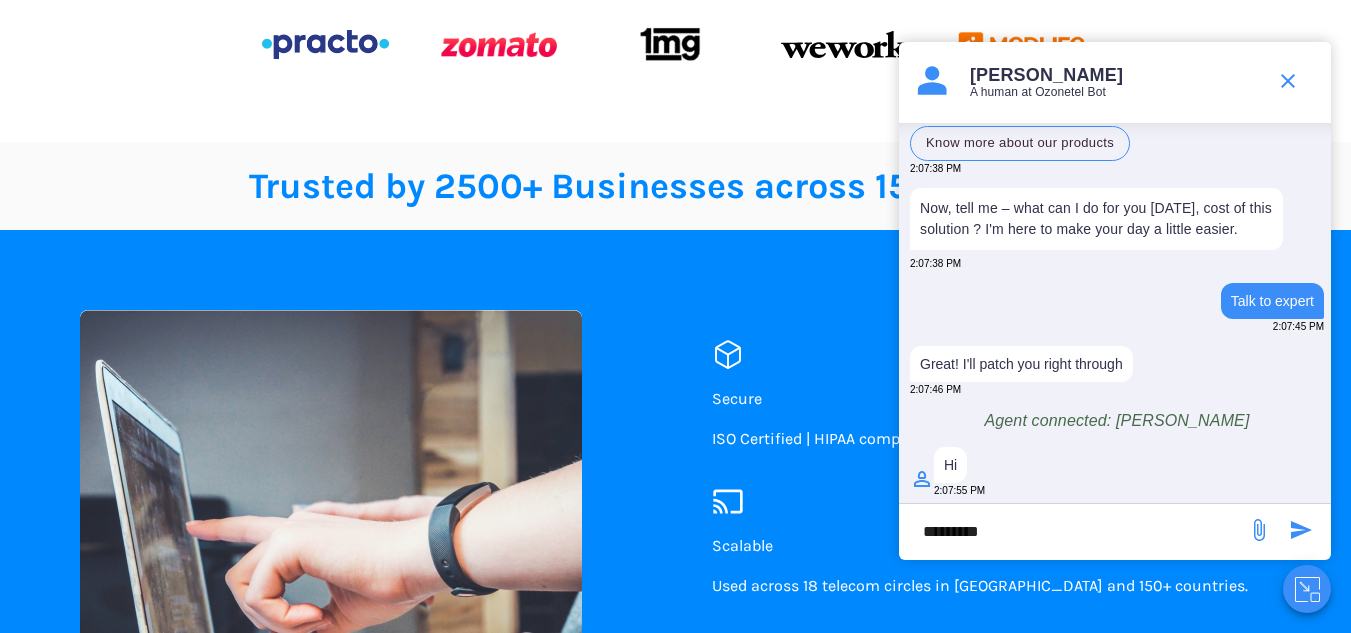 click on "*********" at bounding box center [1073, 531] 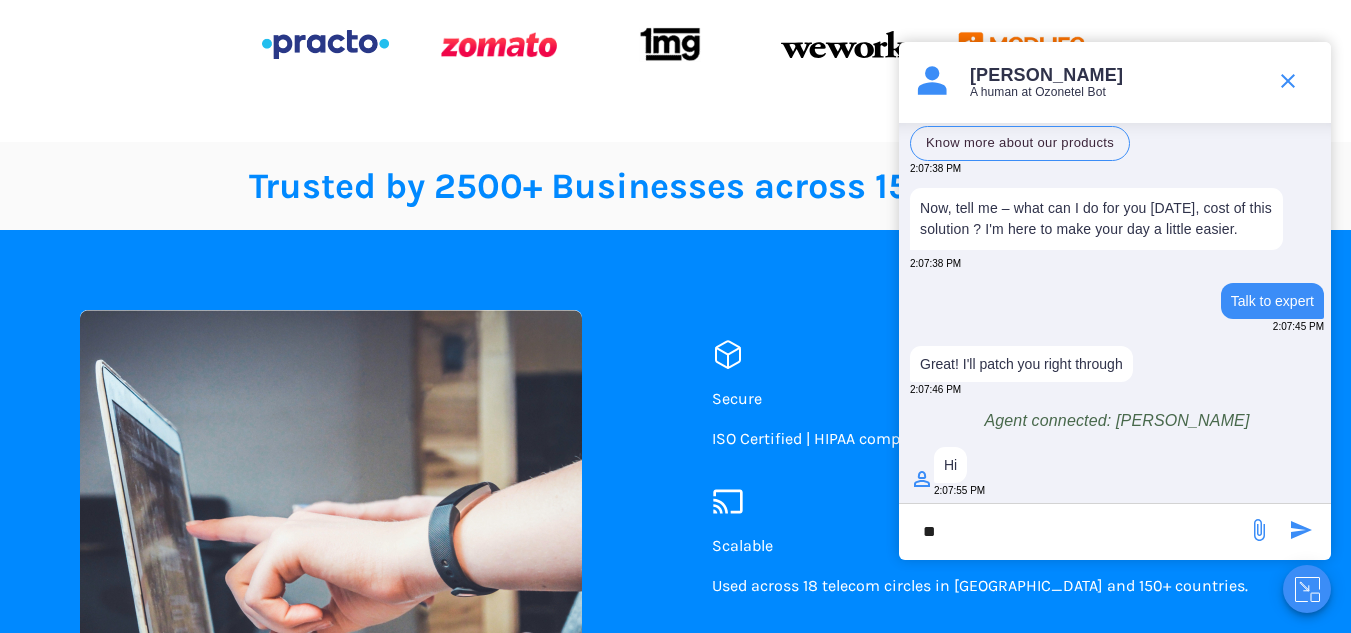 type on "*" 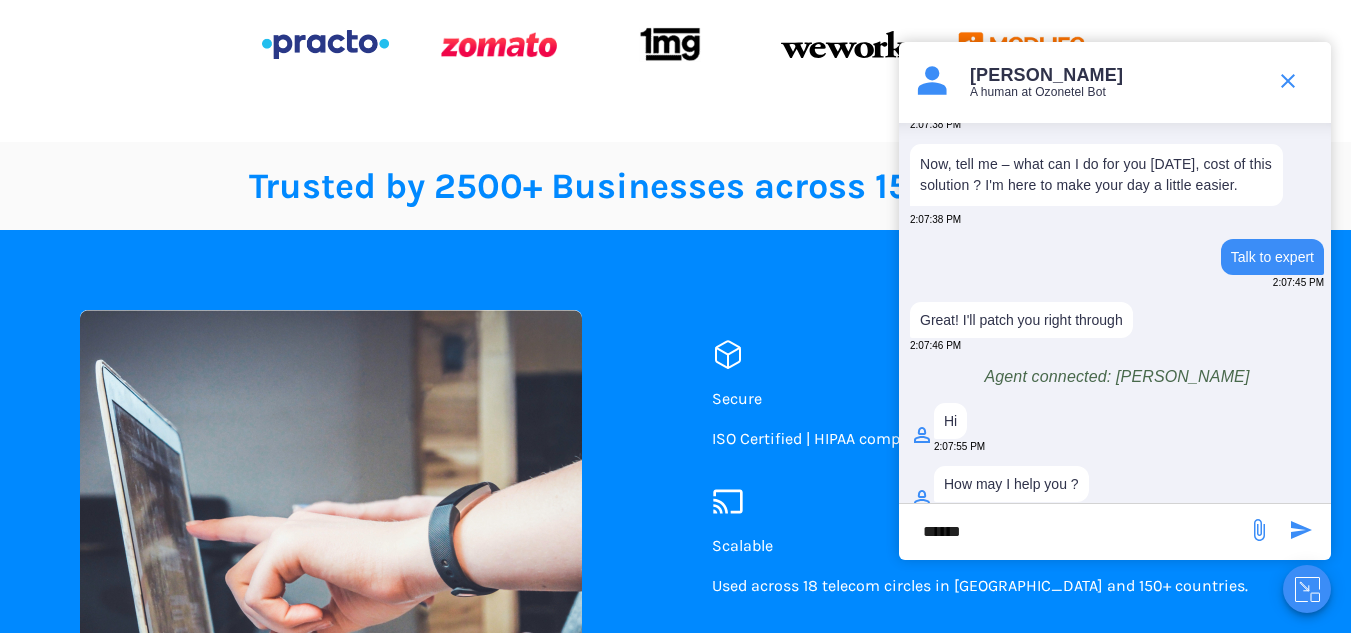 scroll, scrollTop: 2065, scrollLeft: 0, axis: vertical 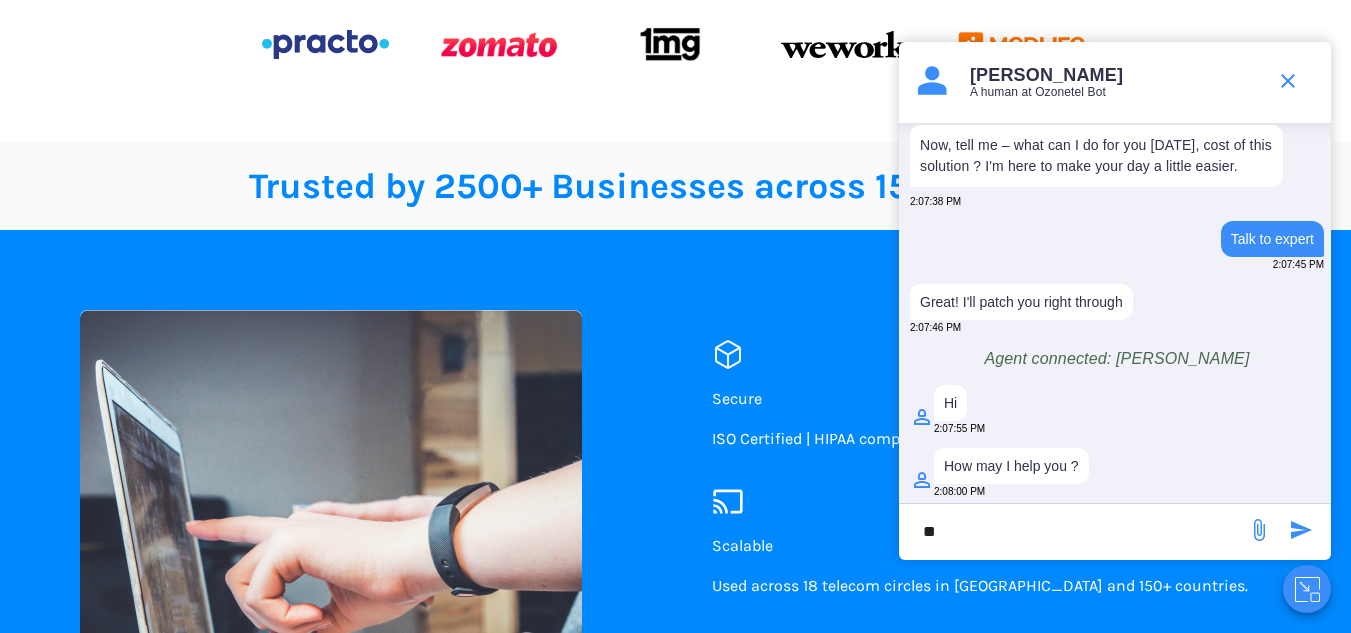 type on "*" 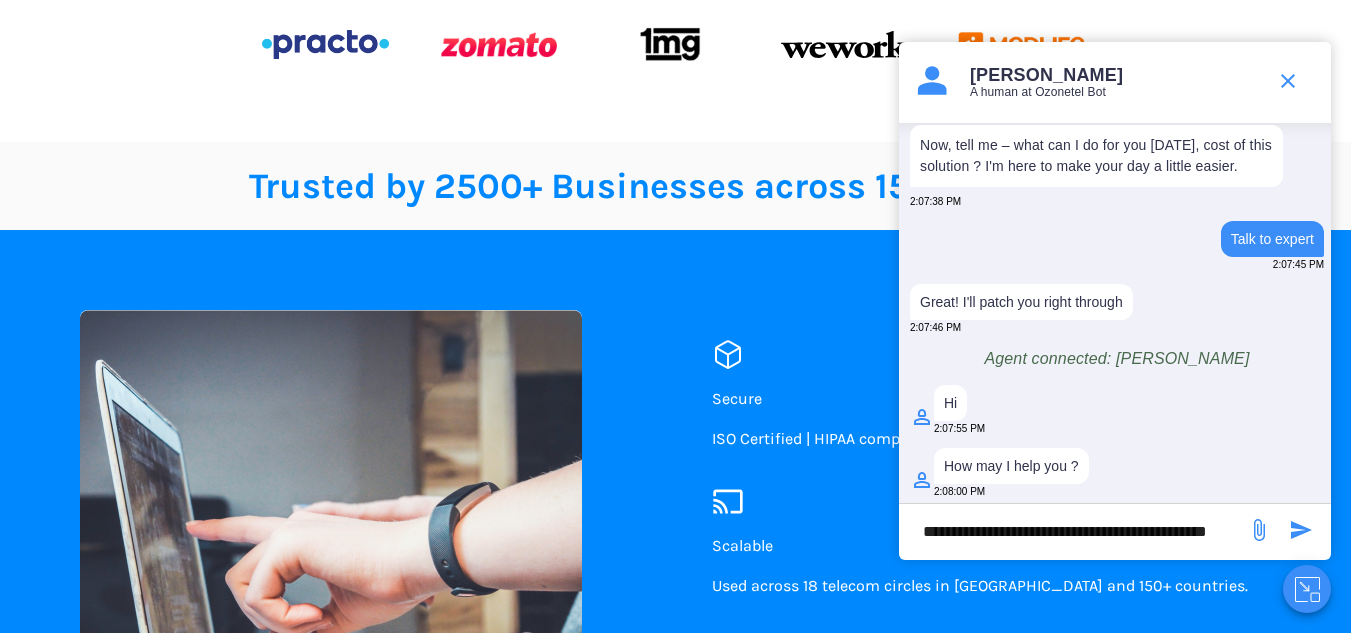 scroll, scrollTop: 0, scrollLeft: 40, axis: horizontal 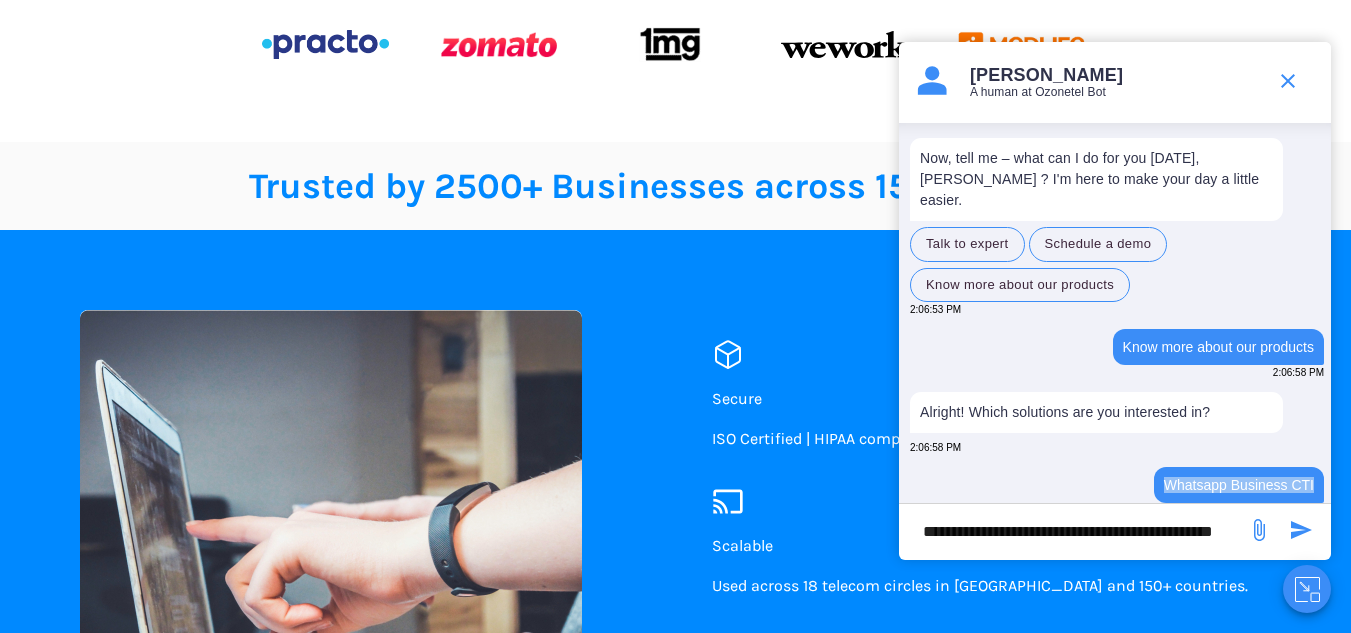 drag, startPoint x: 1162, startPoint y: 460, endPoint x: 1318, endPoint y: 460, distance: 156 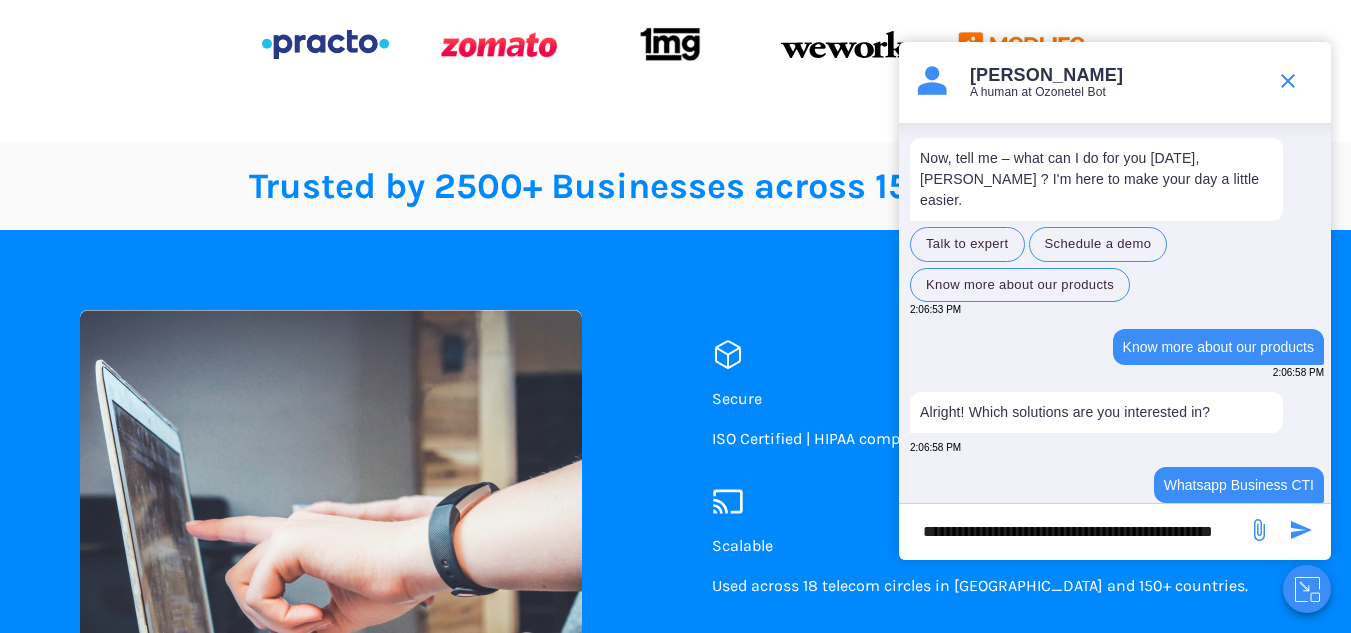 click on "**********" at bounding box center (1073, 531) 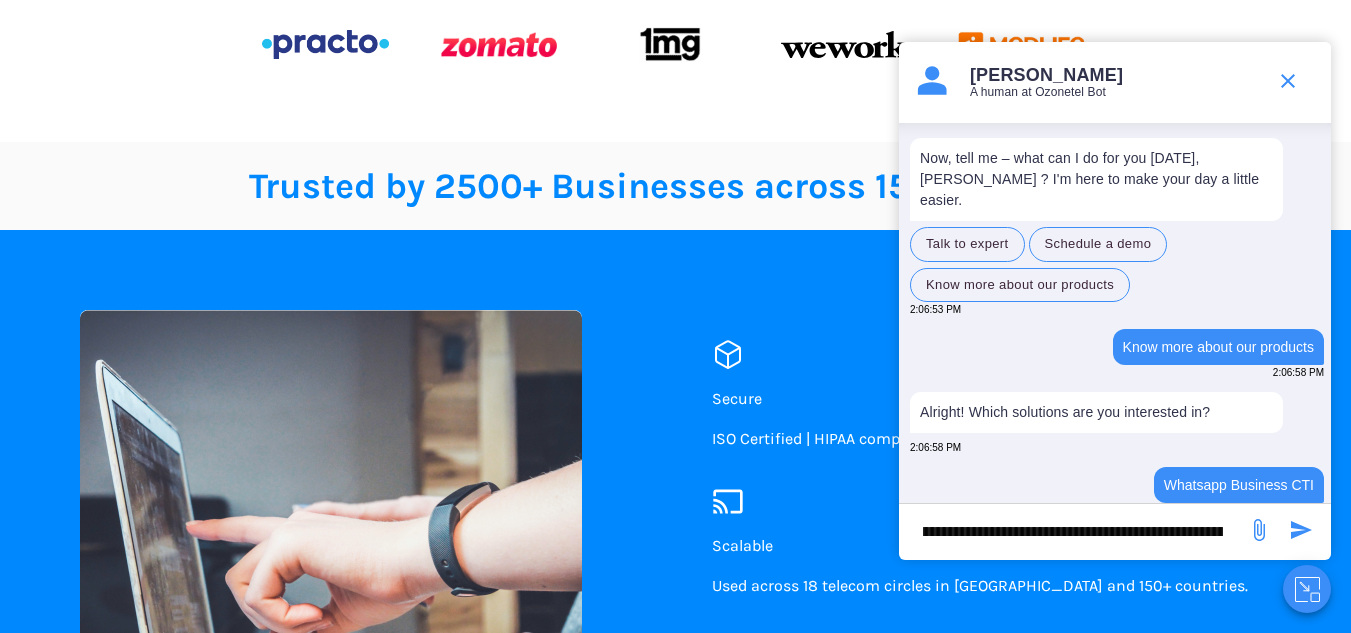 scroll, scrollTop: 0, scrollLeft: 215, axis: horizontal 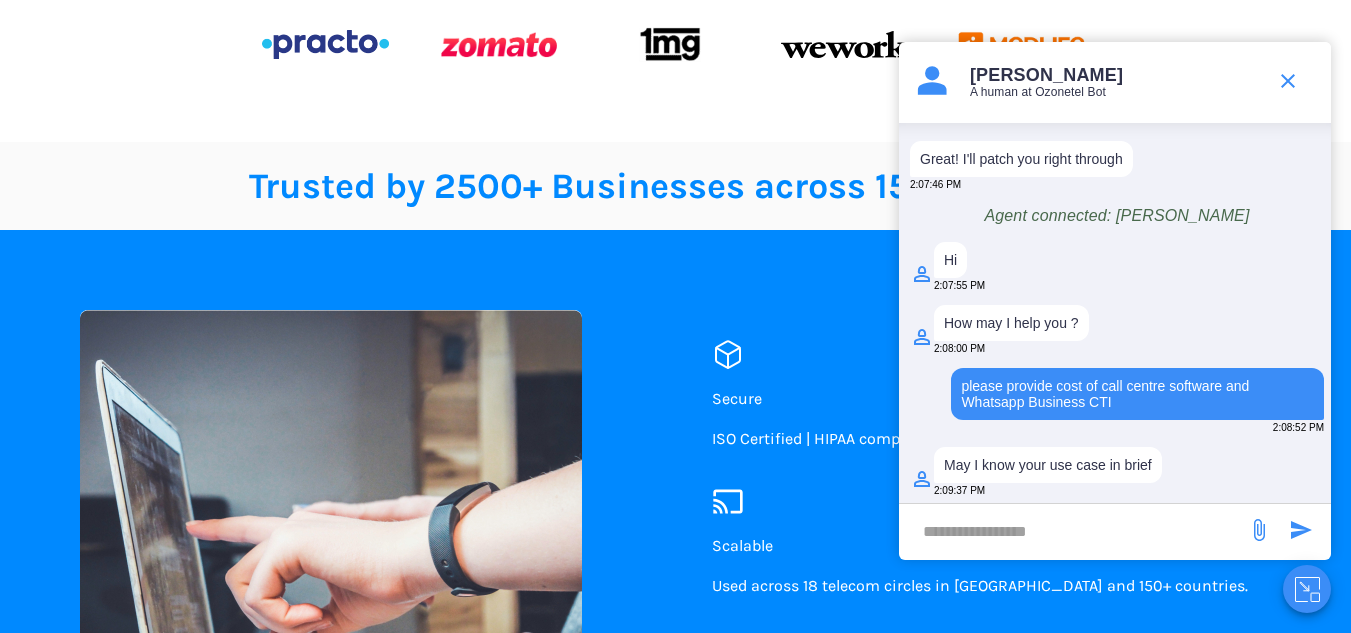 click at bounding box center (1073, 531) 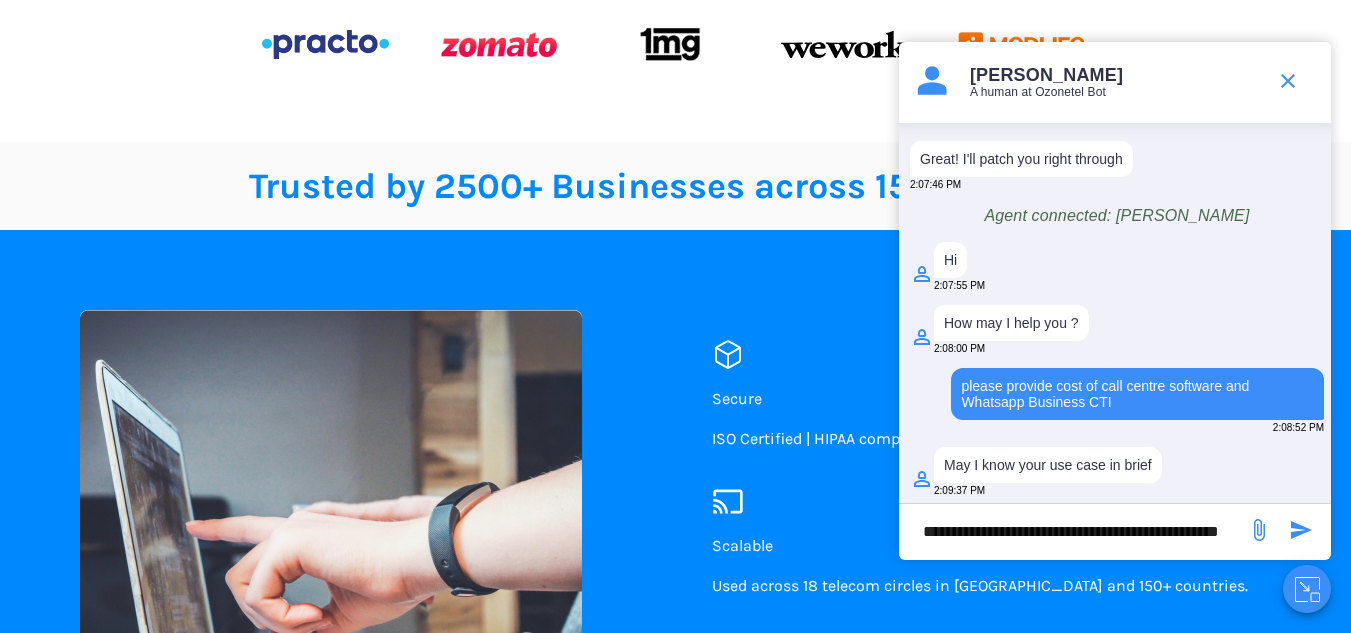type on "**********" 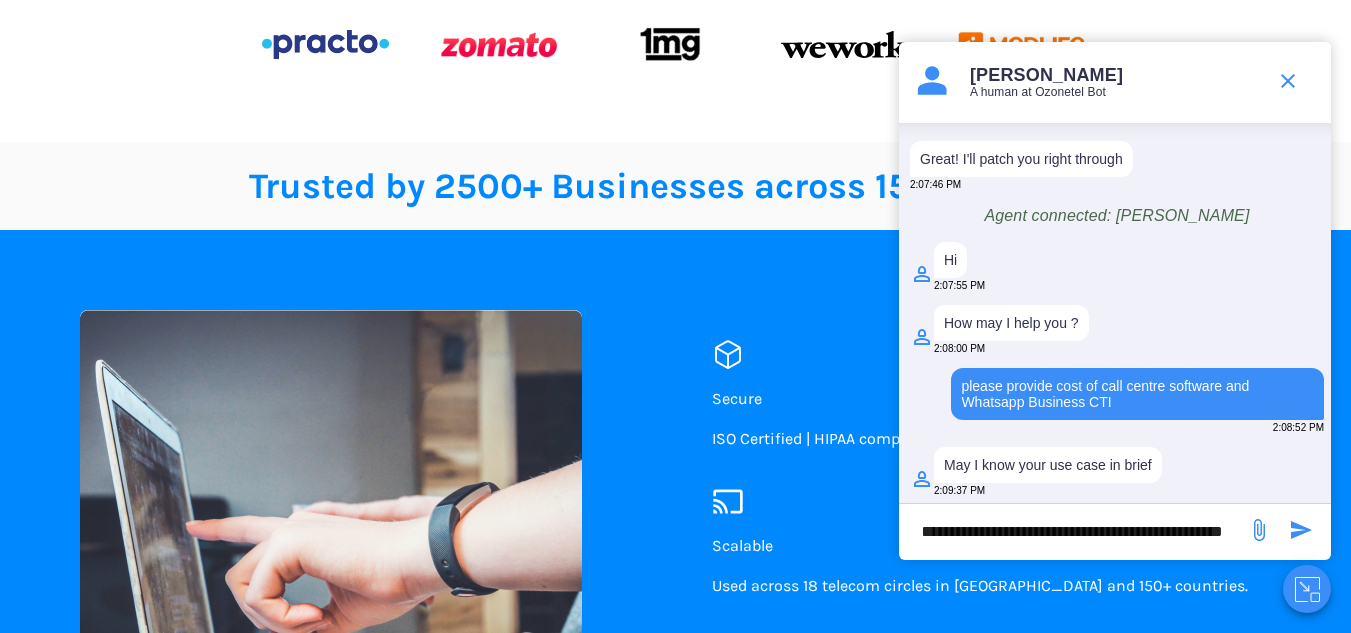 scroll, scrollTop: 0, scrollLeft: 48, axis: horizontal 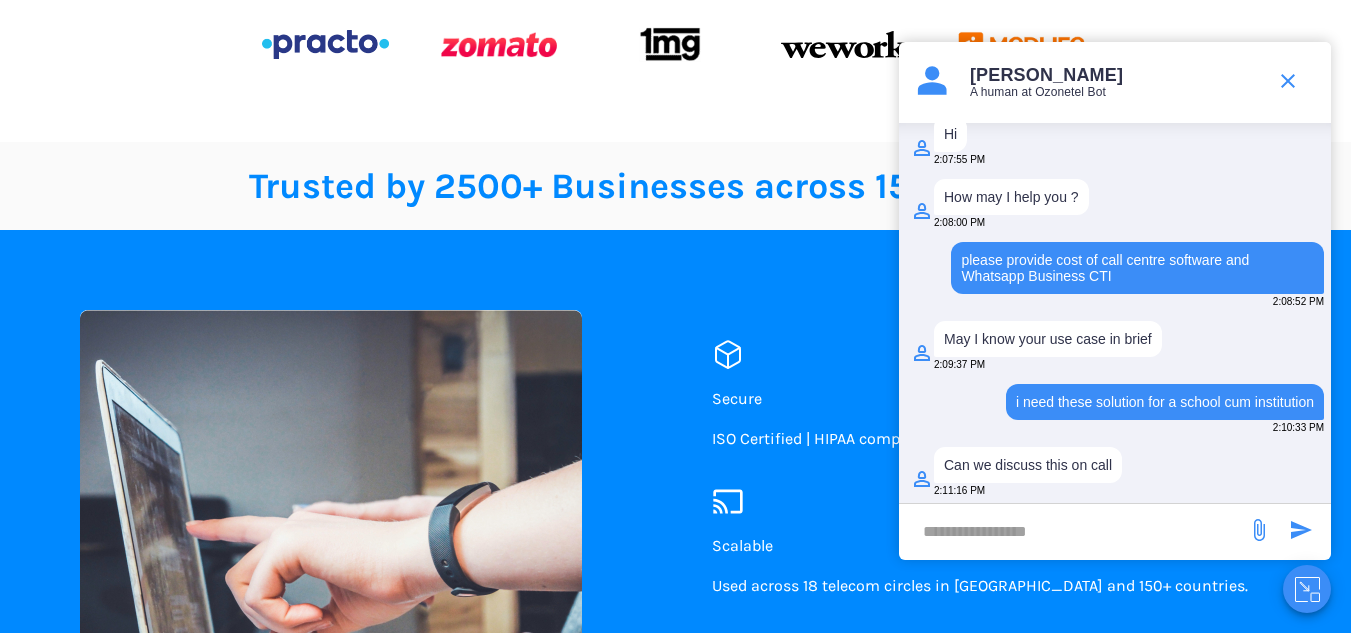 click on "​" at bounding box center (1073, 527) 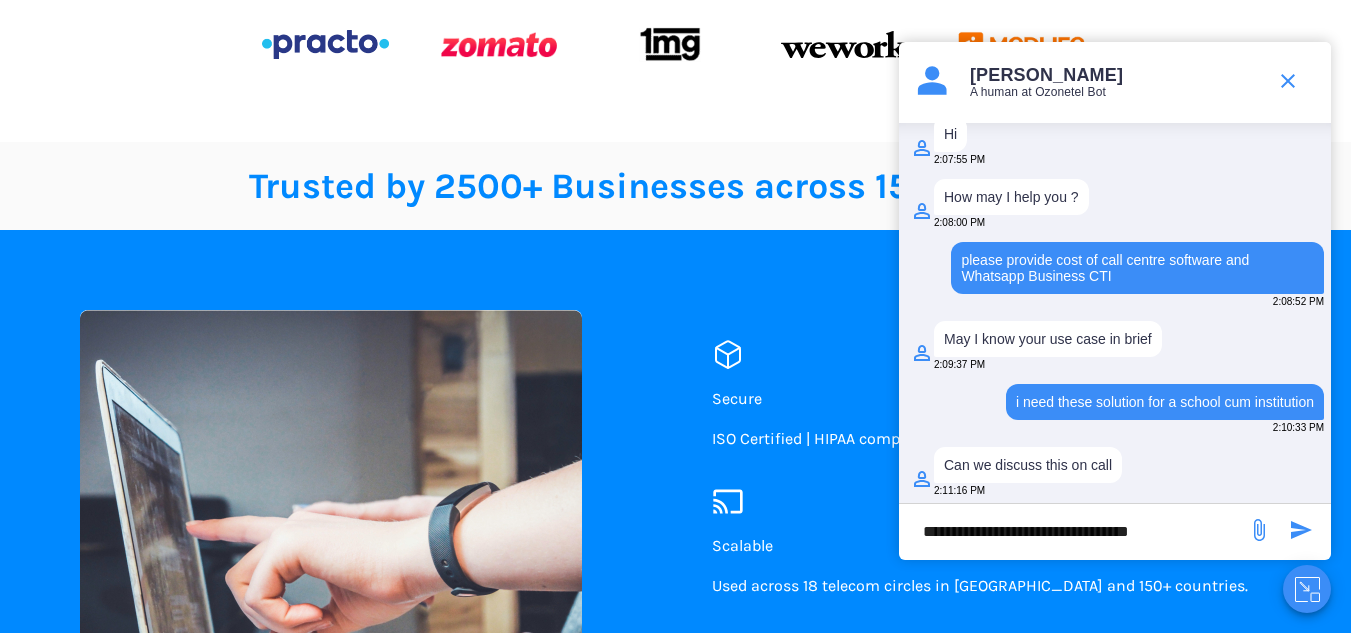type on "**********" 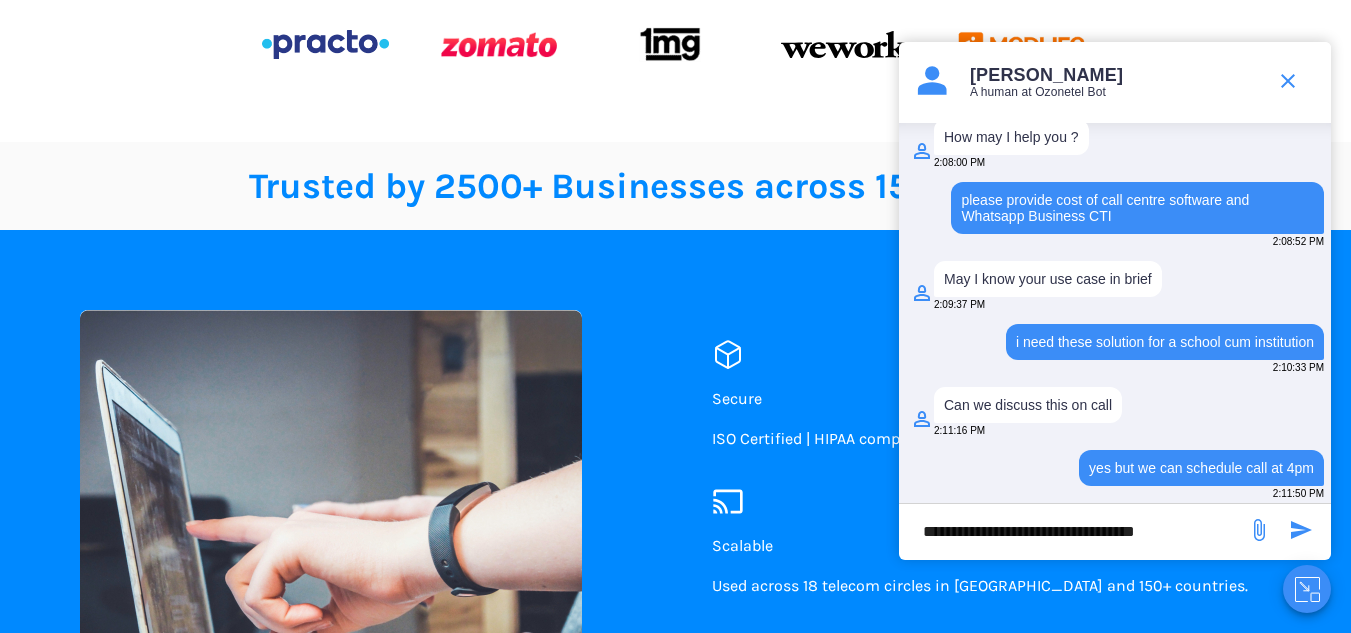 type 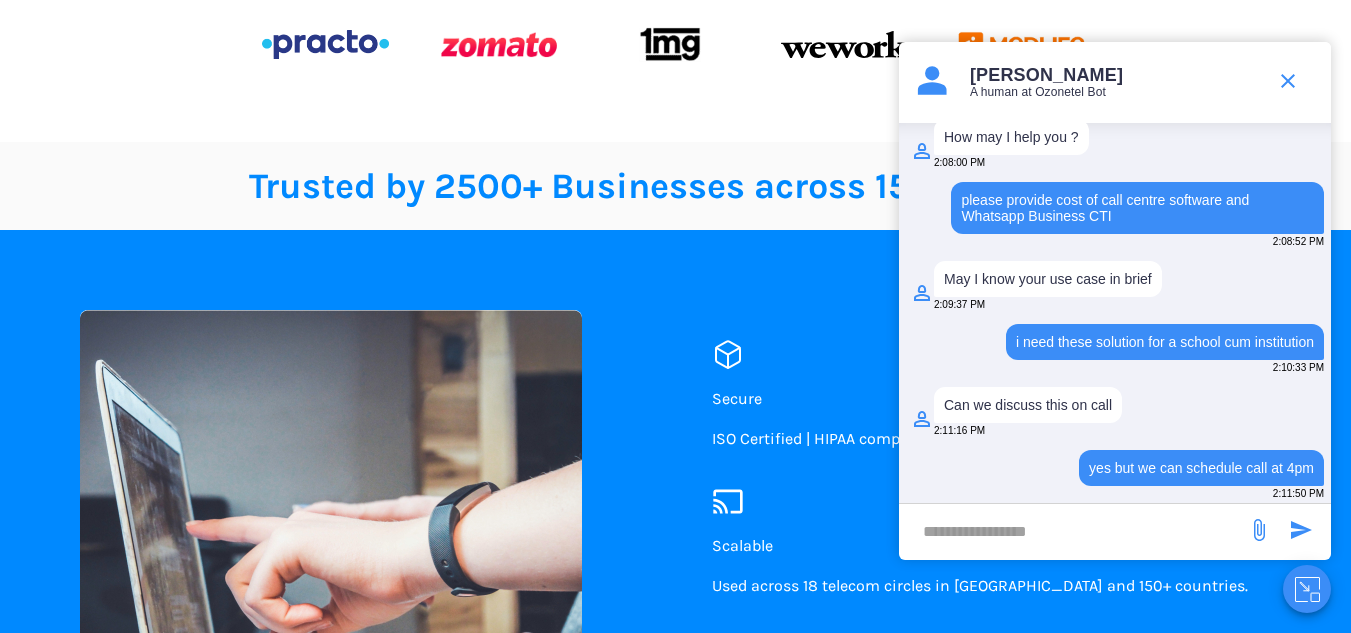 scroll, scrollTop: 2394, scrollLeft: 0, axis: vertical 